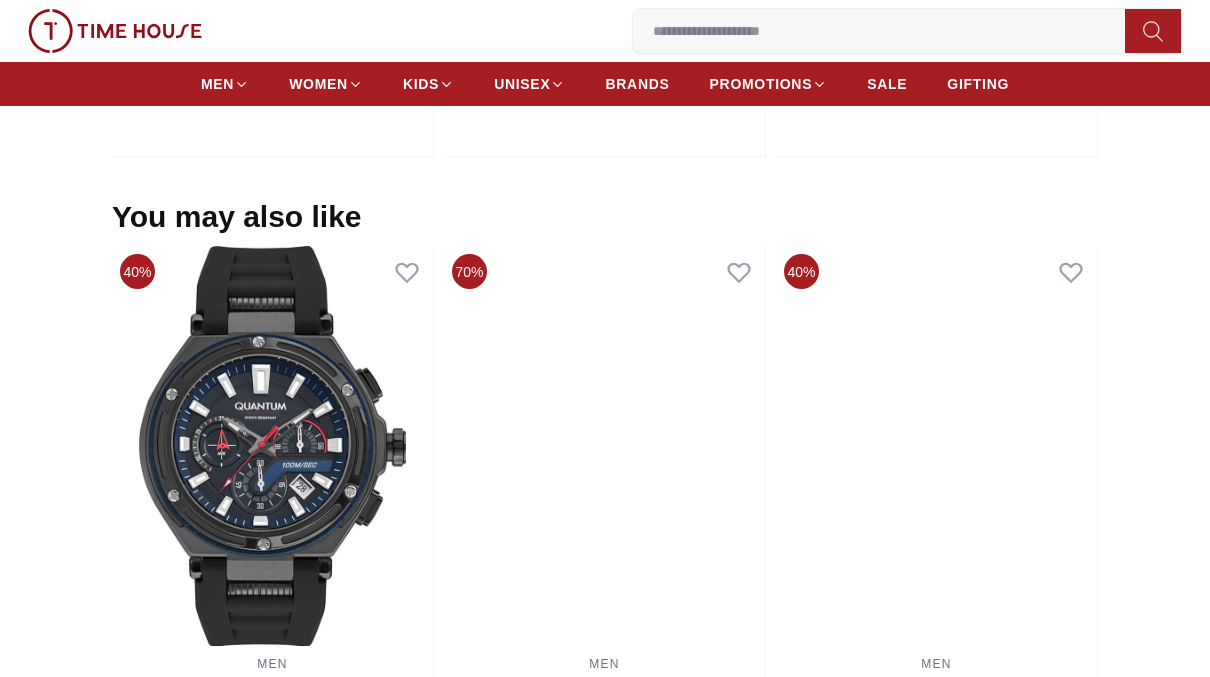 scroll, scrollTop: 1837, scrollLeft: 0, axis: vertical 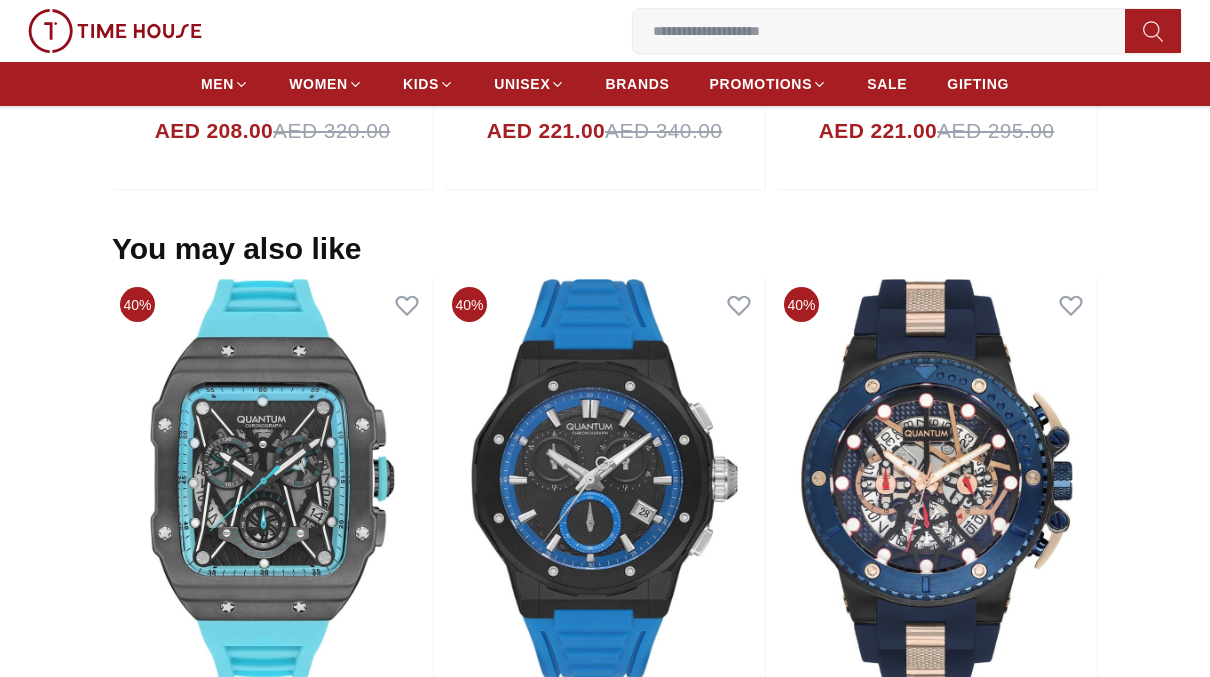 click on "SALE" at bounding box center [887, 84] 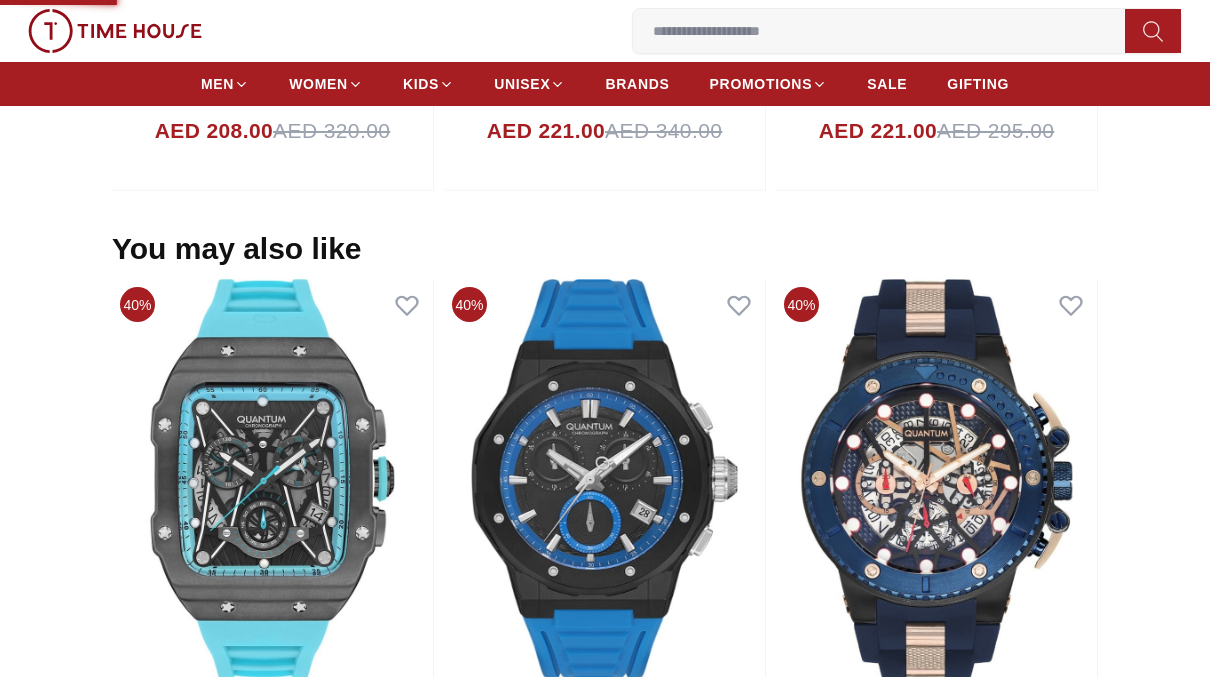 scroll, scrollTop: 0, scrollLeft: 0, axis: both 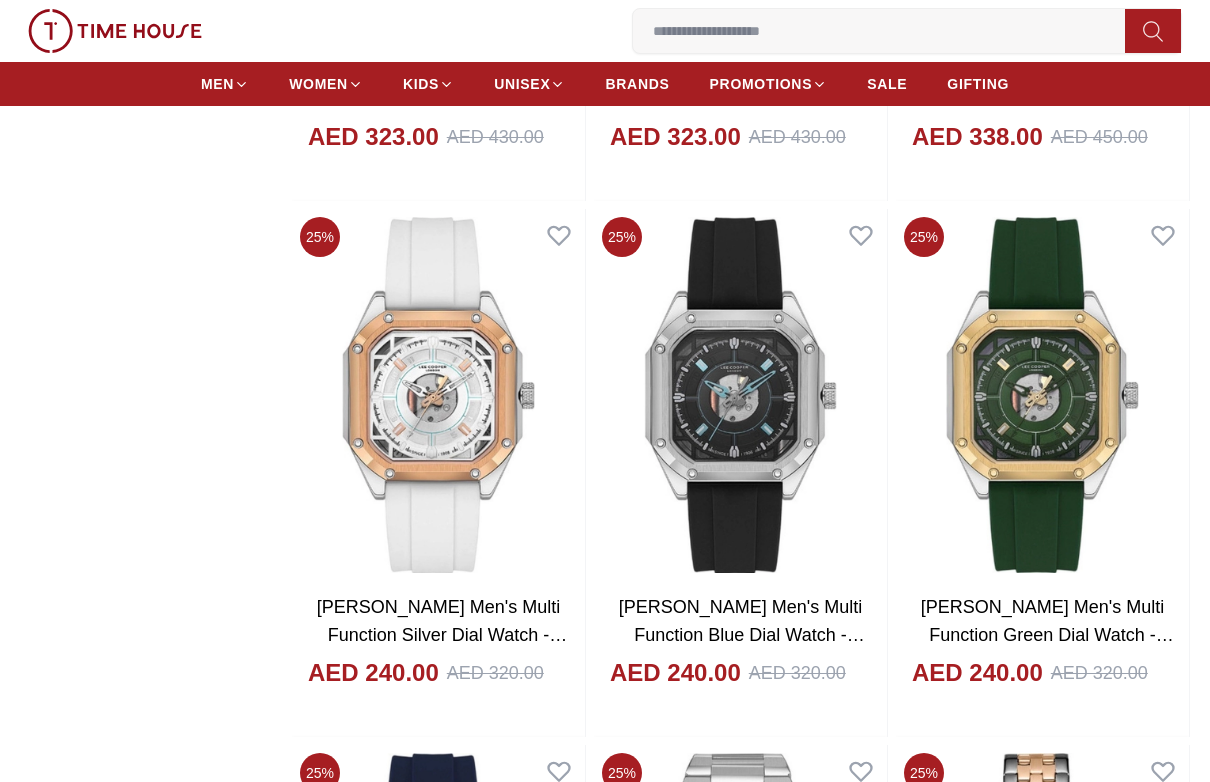 click on "AED 240.00 AED 320.00" at bounding box center (1042, 693) 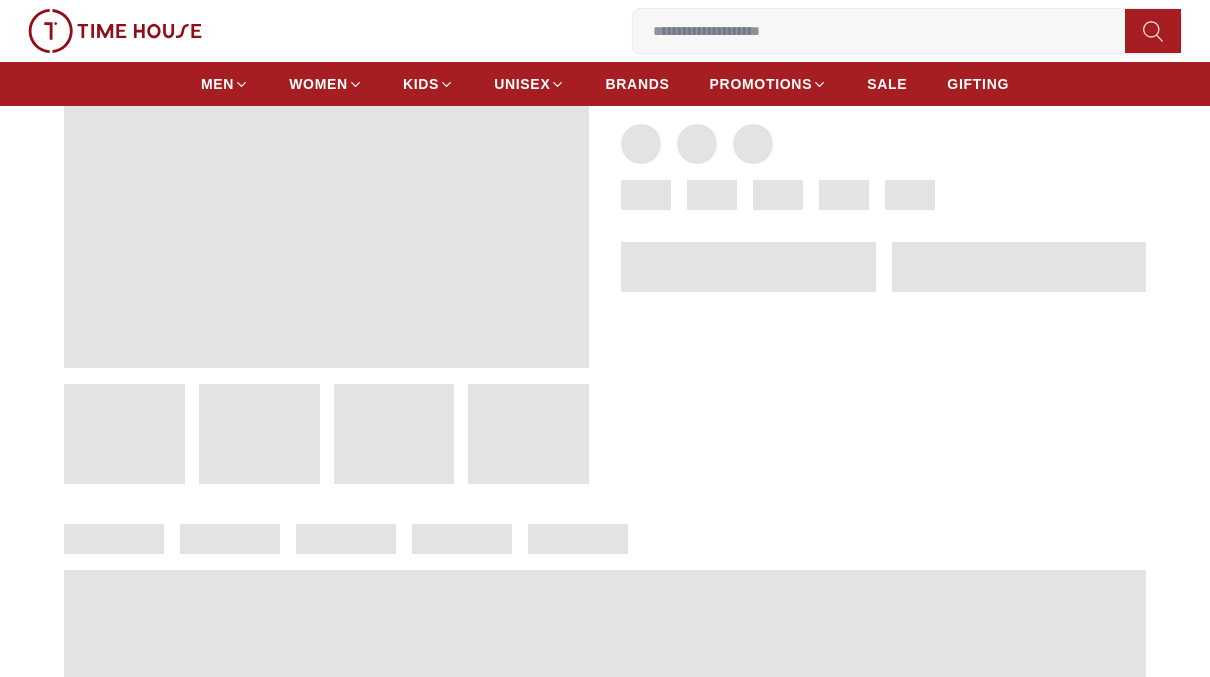 scroll, scrollTop: 0, scrollLeft: 0, axis: both 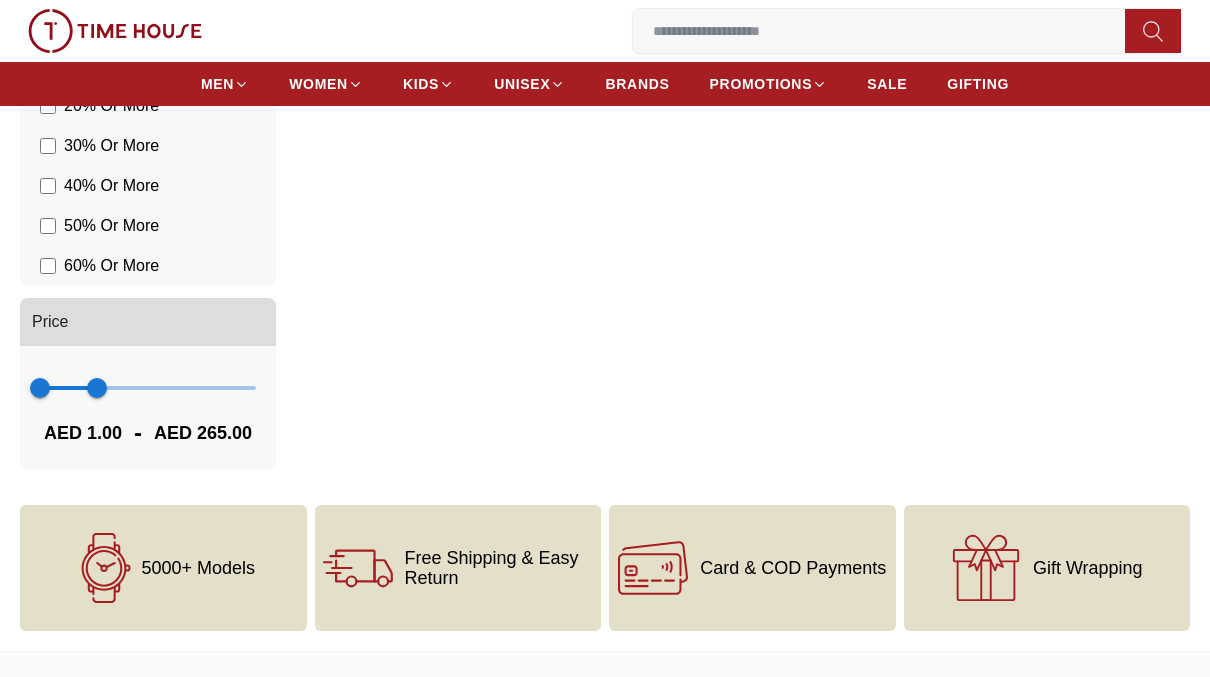 click on "1 265" at bounding box center (148, 388) 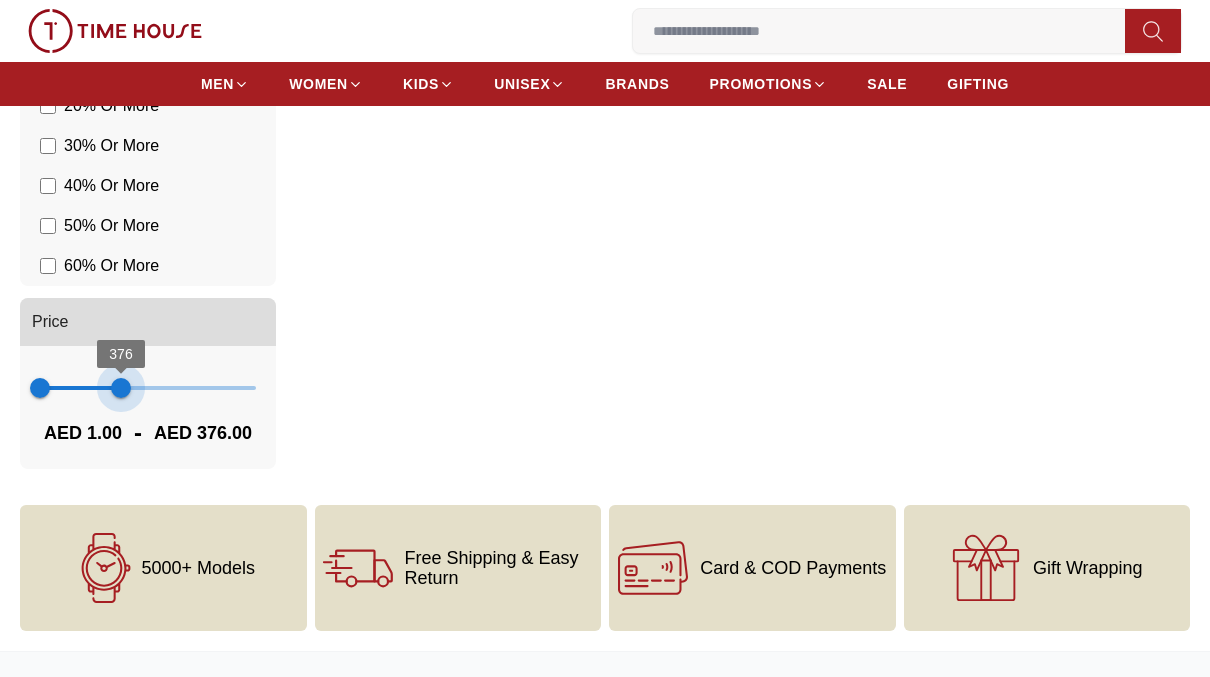 type on "***" 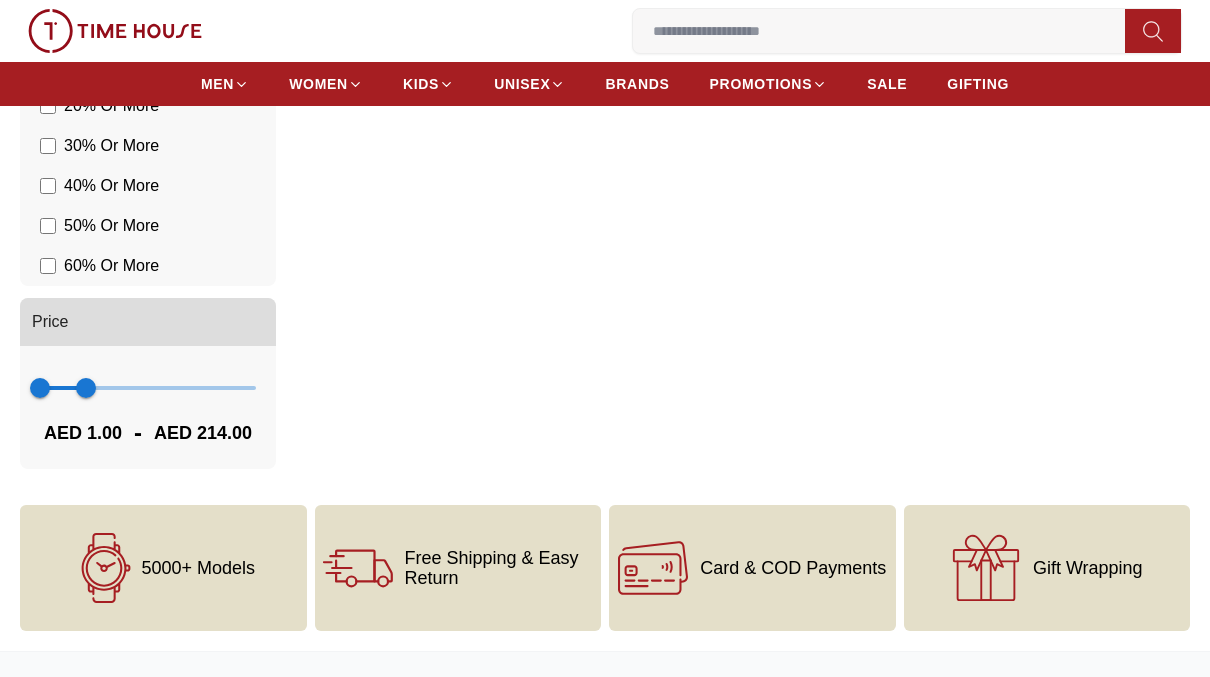 click on "50 % Or More" at bounding box center [99, 226] 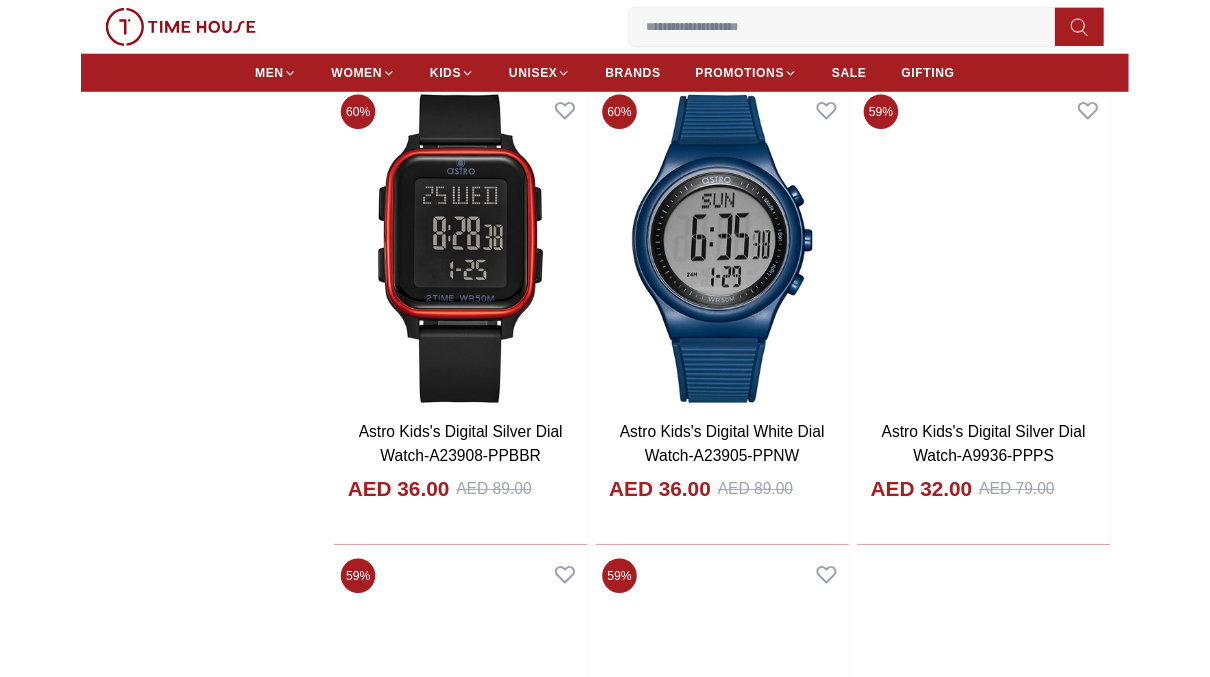 scroll, scrollTop: 3225, scrollLeft: 0, axis: vertical 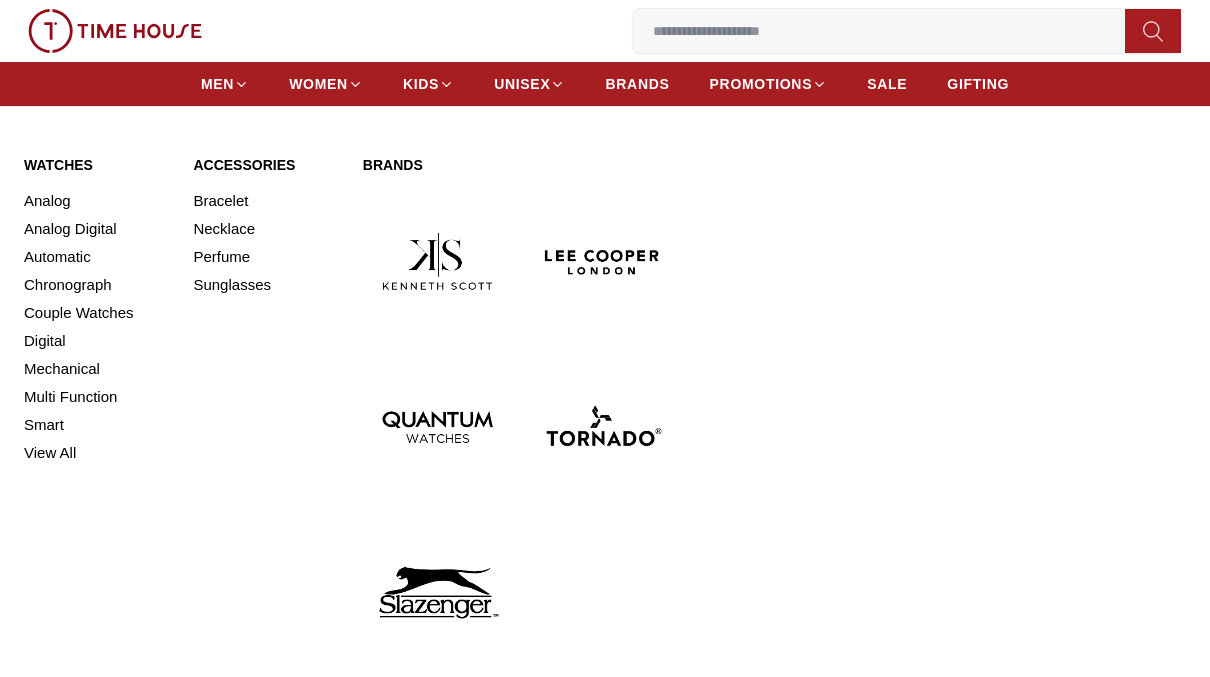 click at bounding box center (602, 261) 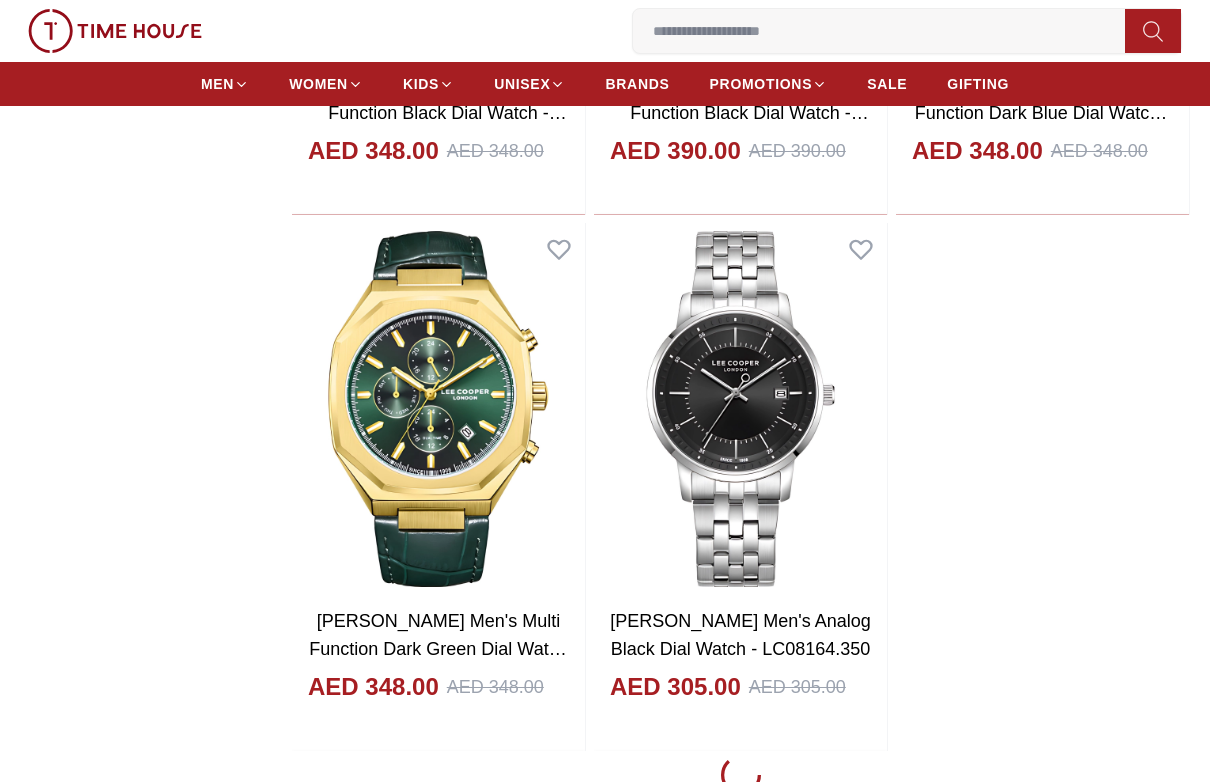 scroll, scrollTop: 3932, scrollLeft: 0, axis: vertical 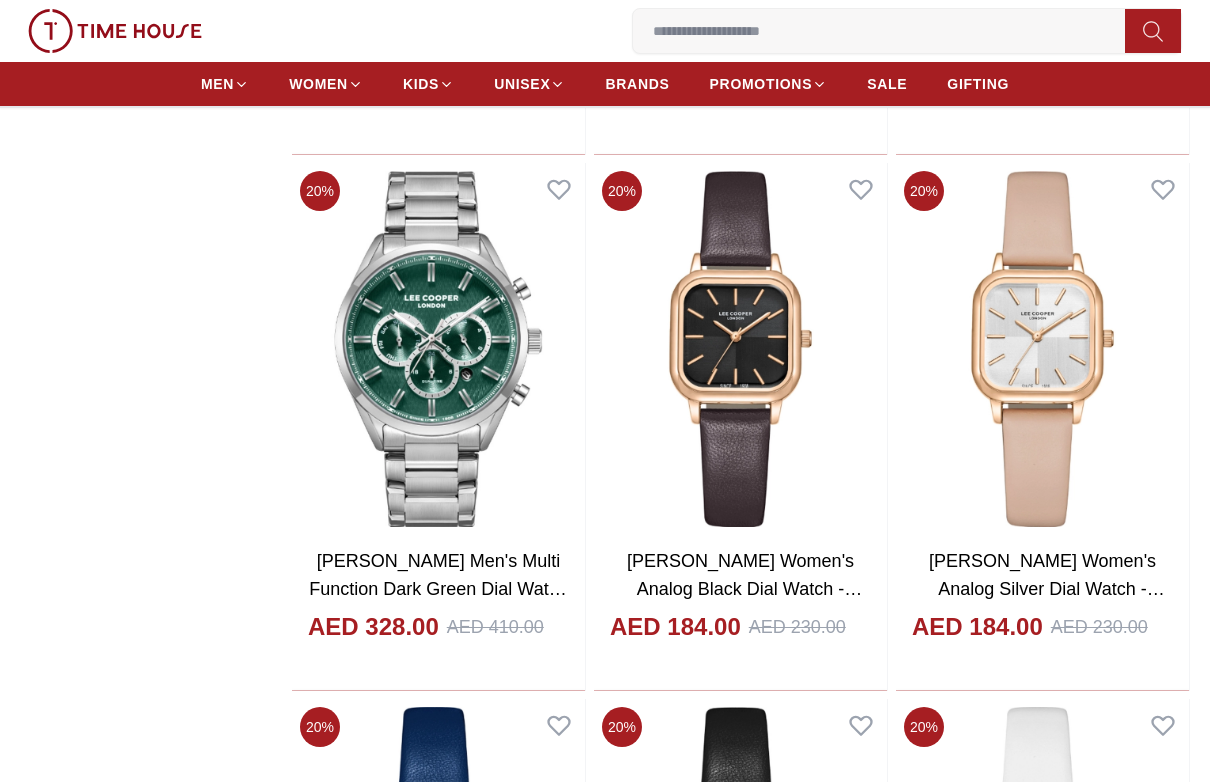 click on "SALE" at bounding box center (887, 84) 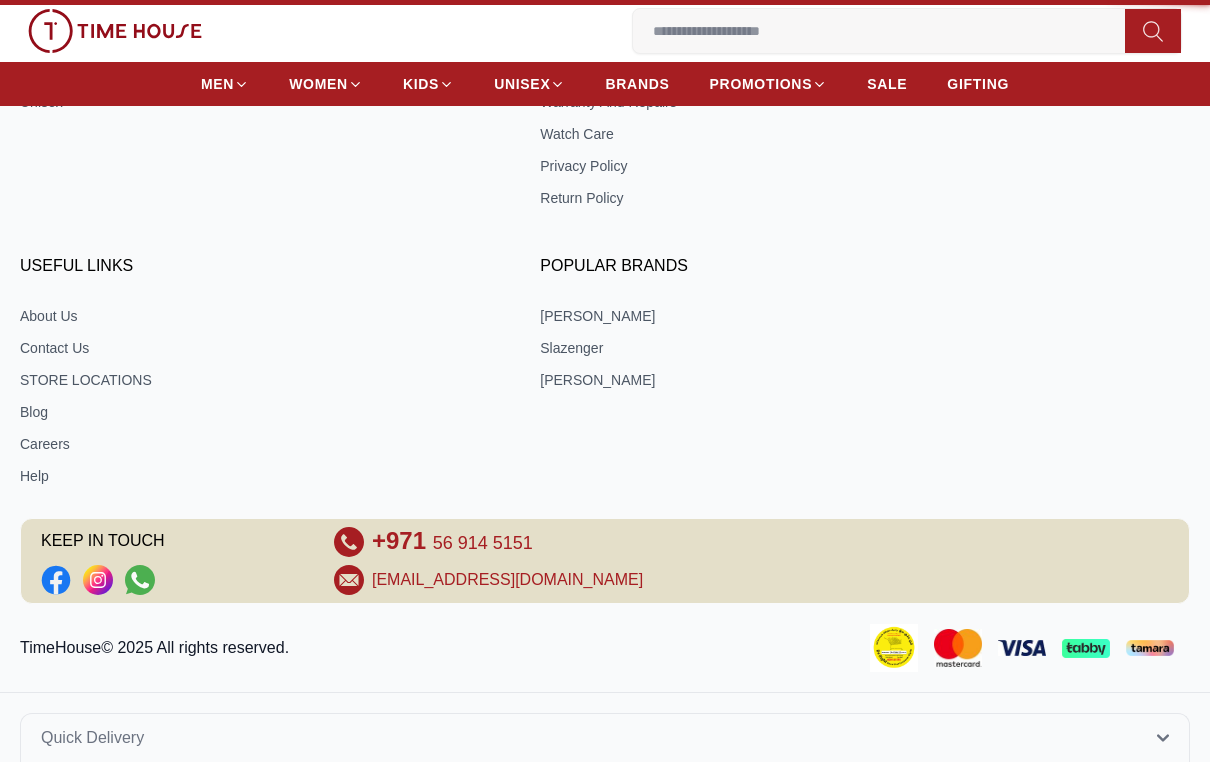 scroll, scrollTop: 0, scrollLeft: 0, axis: both 